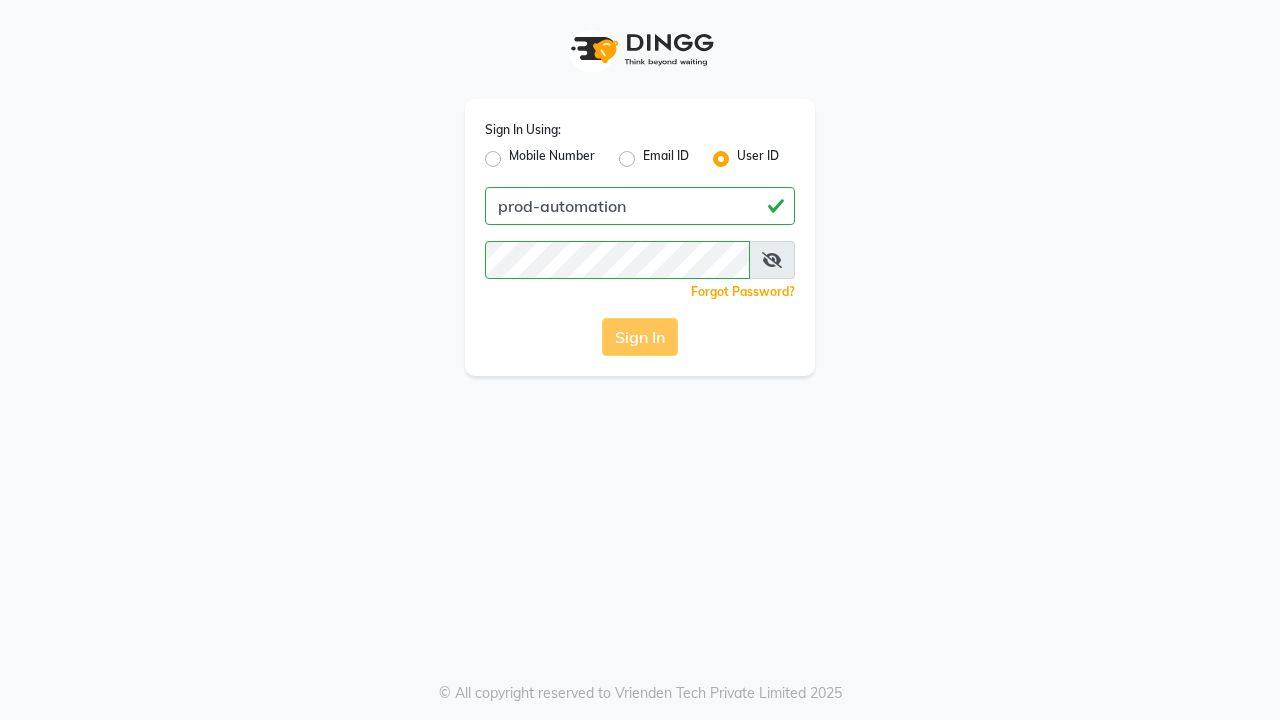 scroll, scrollTop: 0, scrollLeft: 0, axis: both 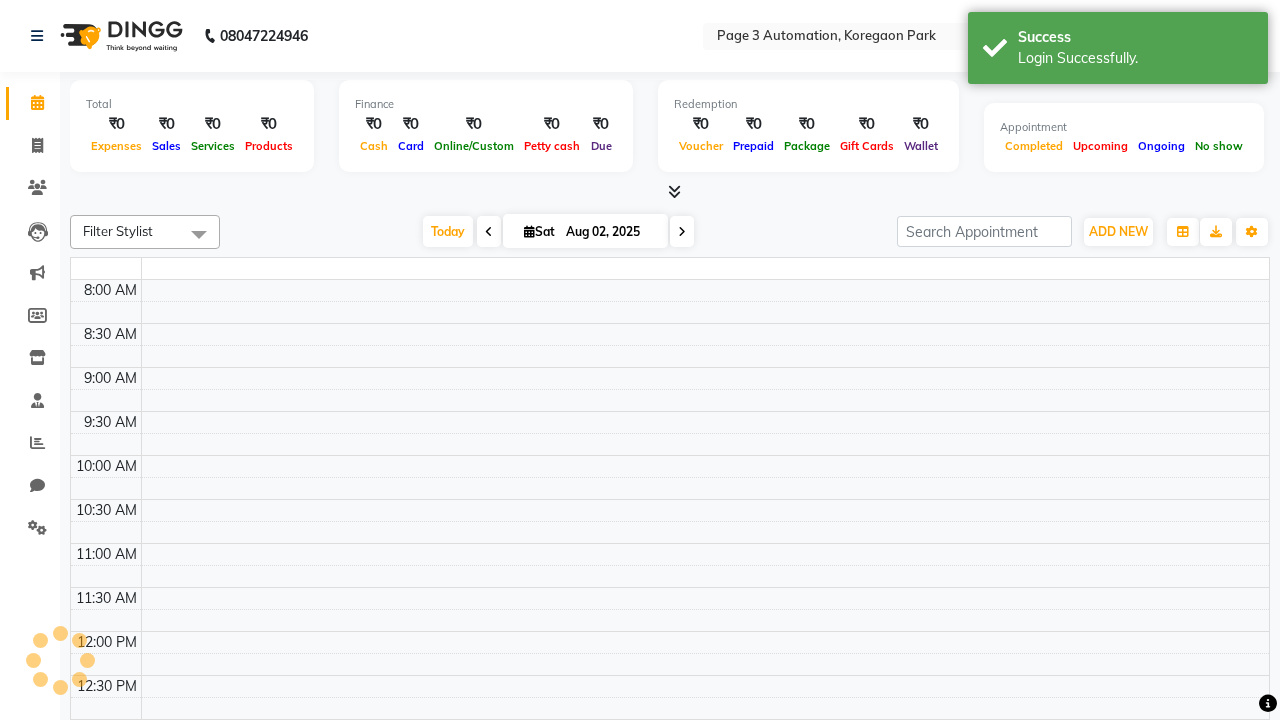 select on "en" 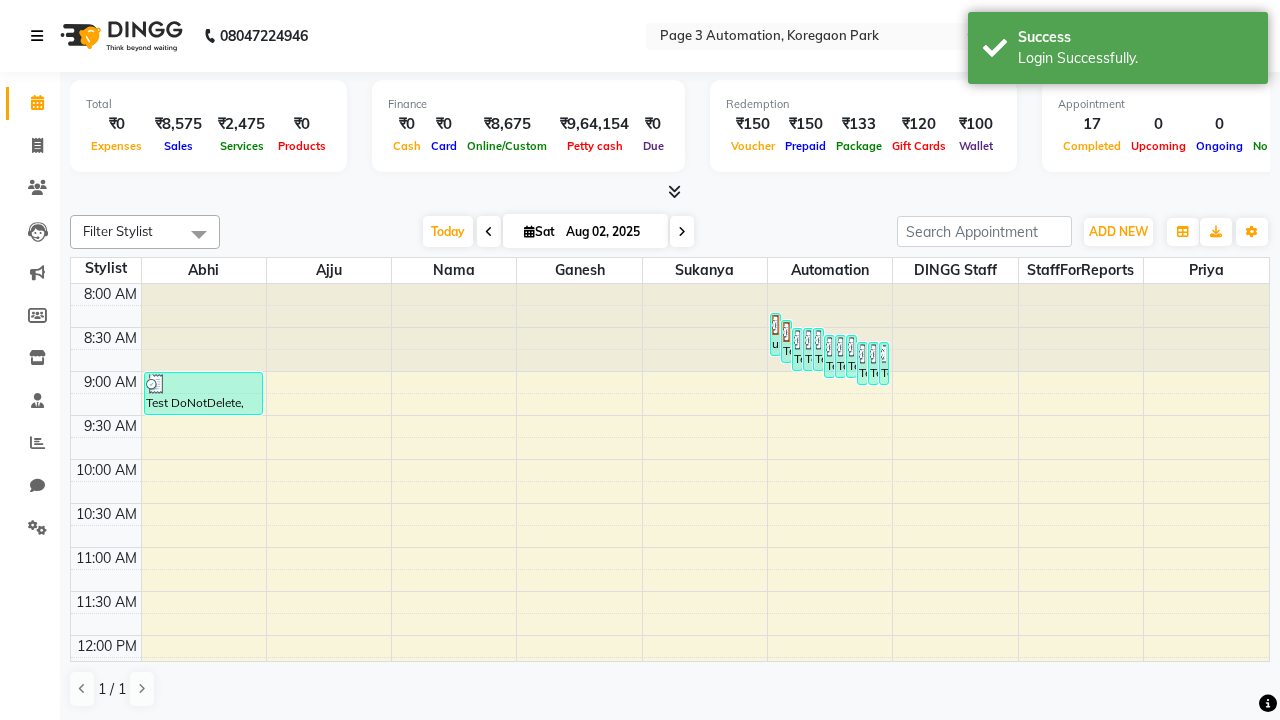 click at bounding box center (37, 36) 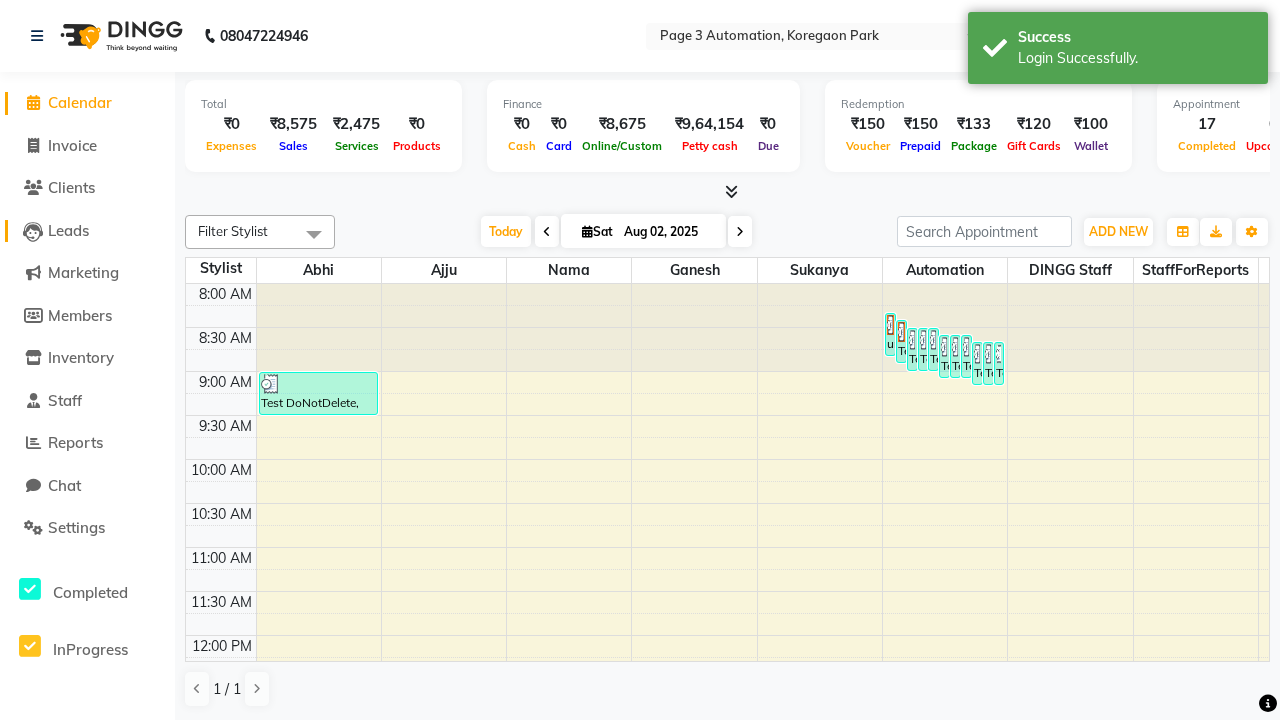 click on "Leads" 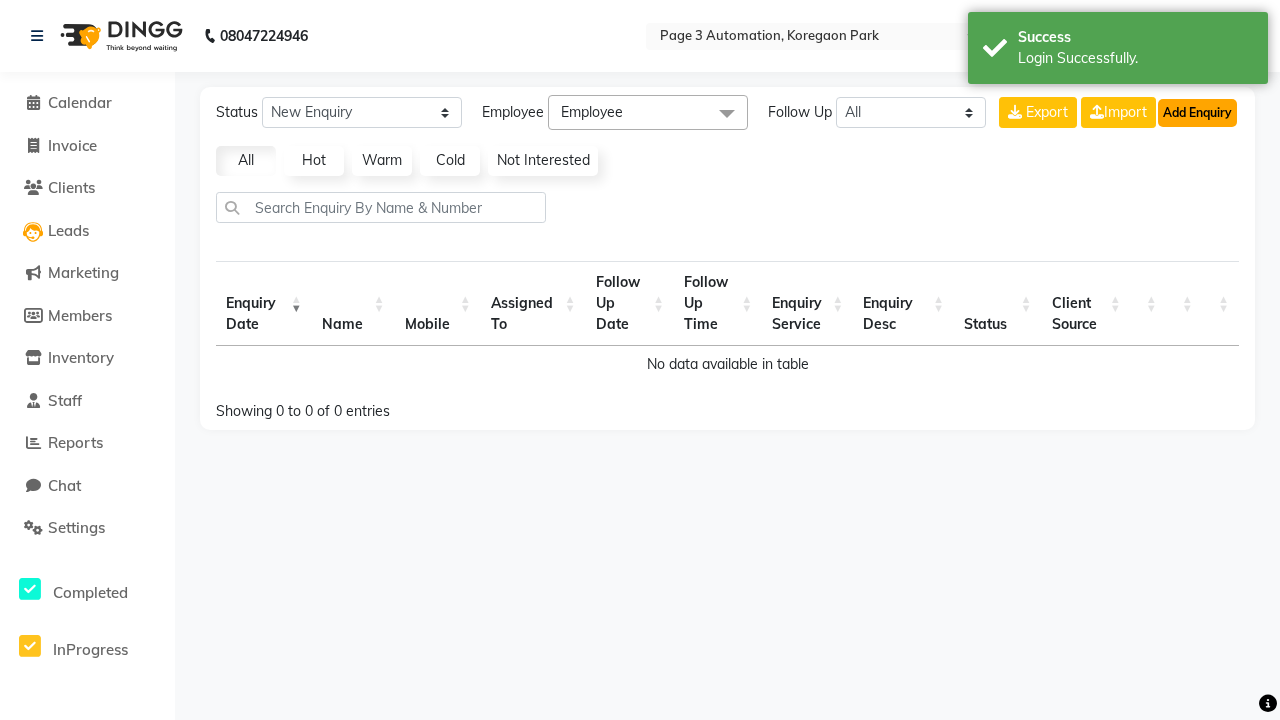 click on "Add Enquiry" 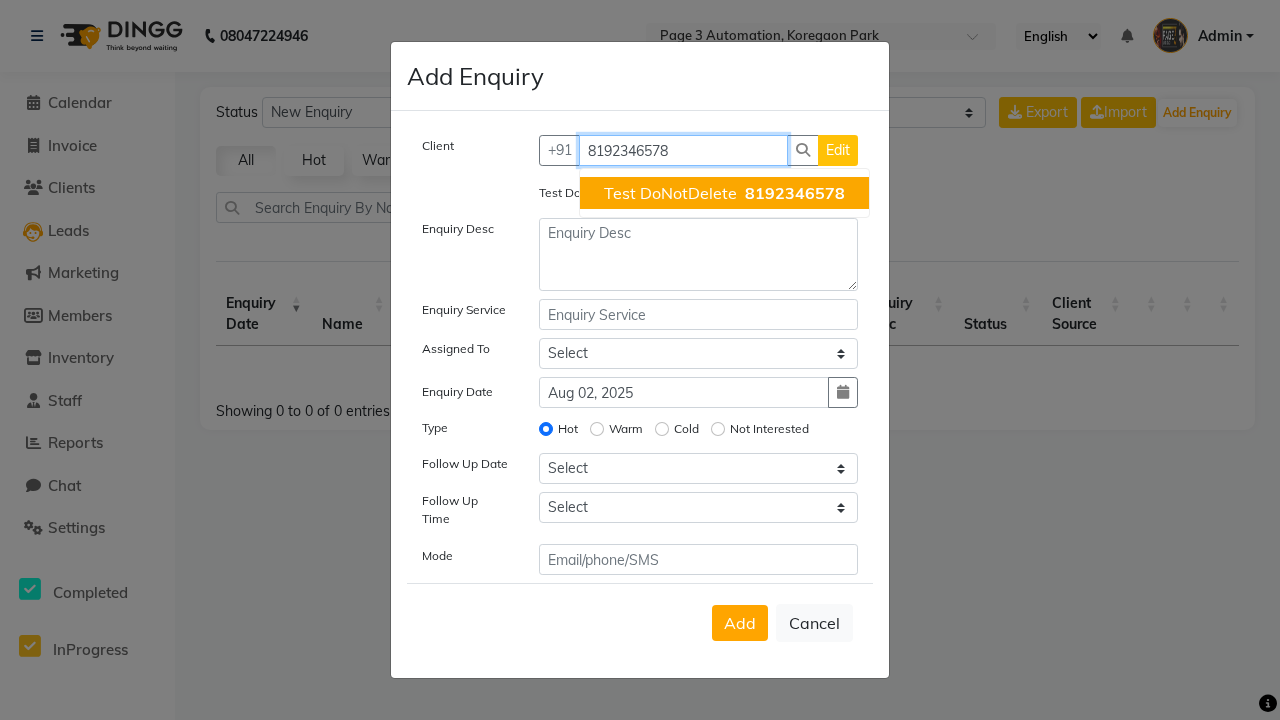 click on "Test DoNotDelete" at bounding box center [670, 193] 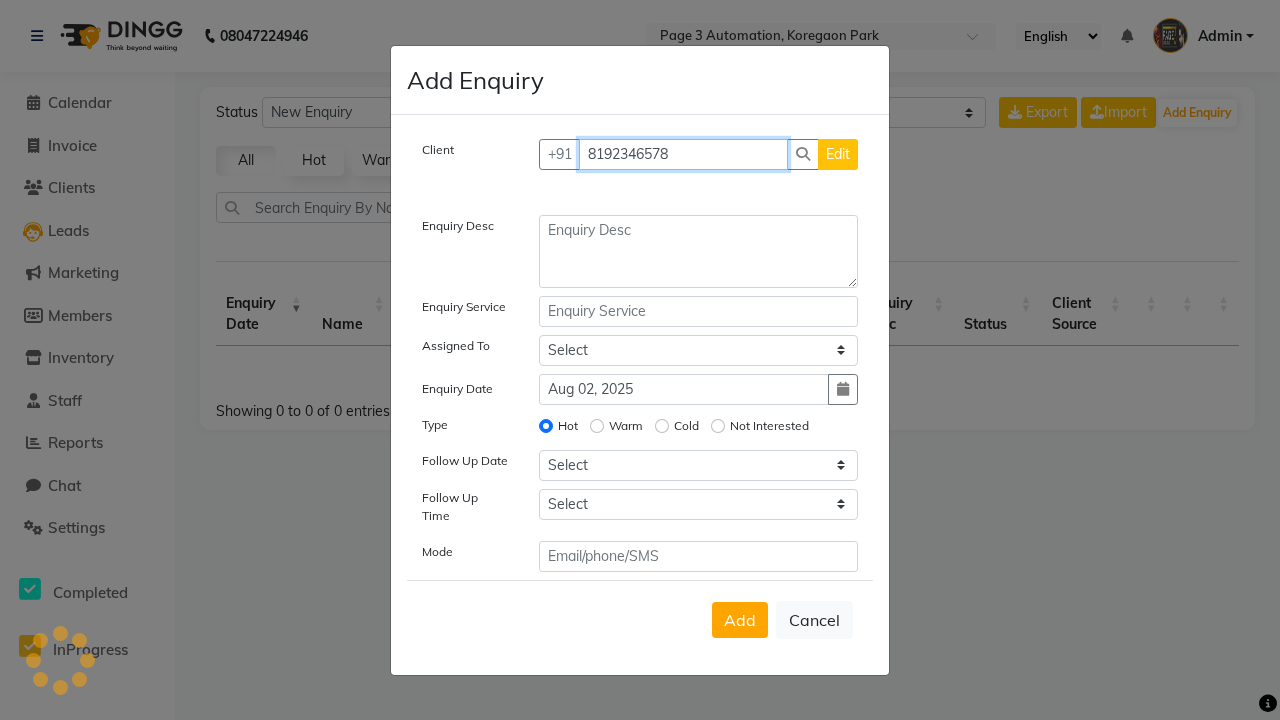 type on "8192346578" 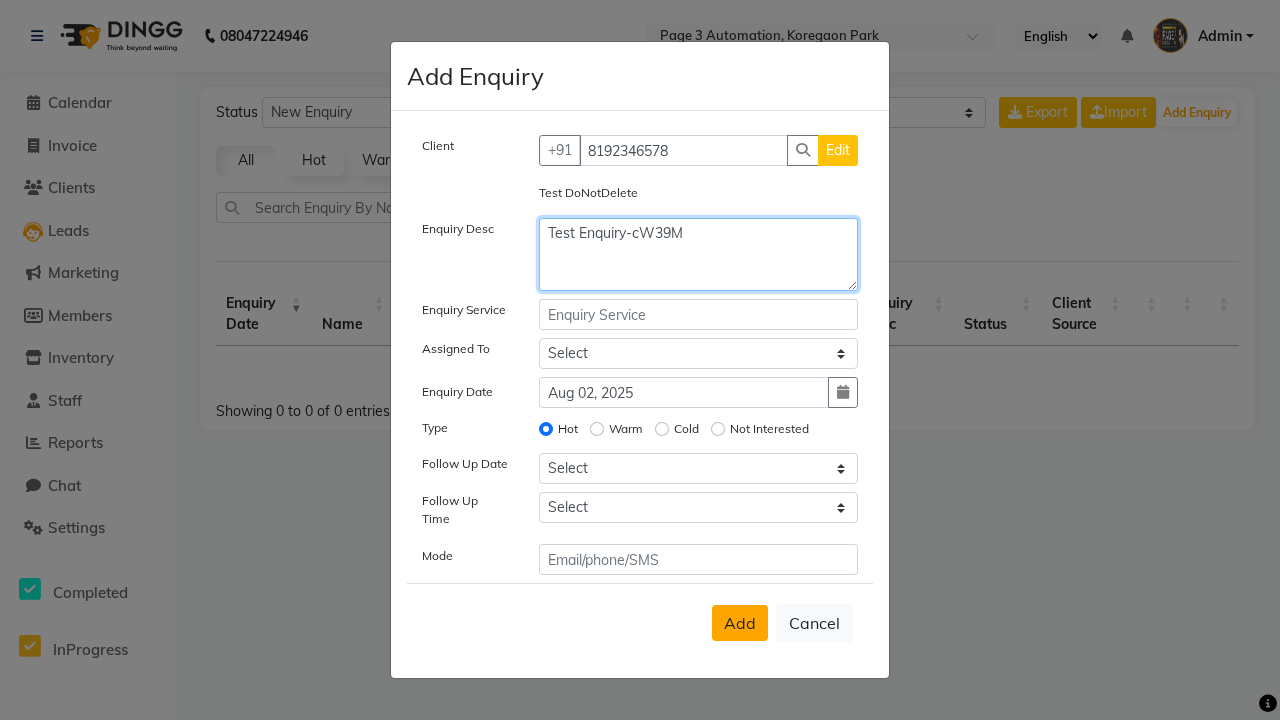 type on "Test Enquiry-cW39M" 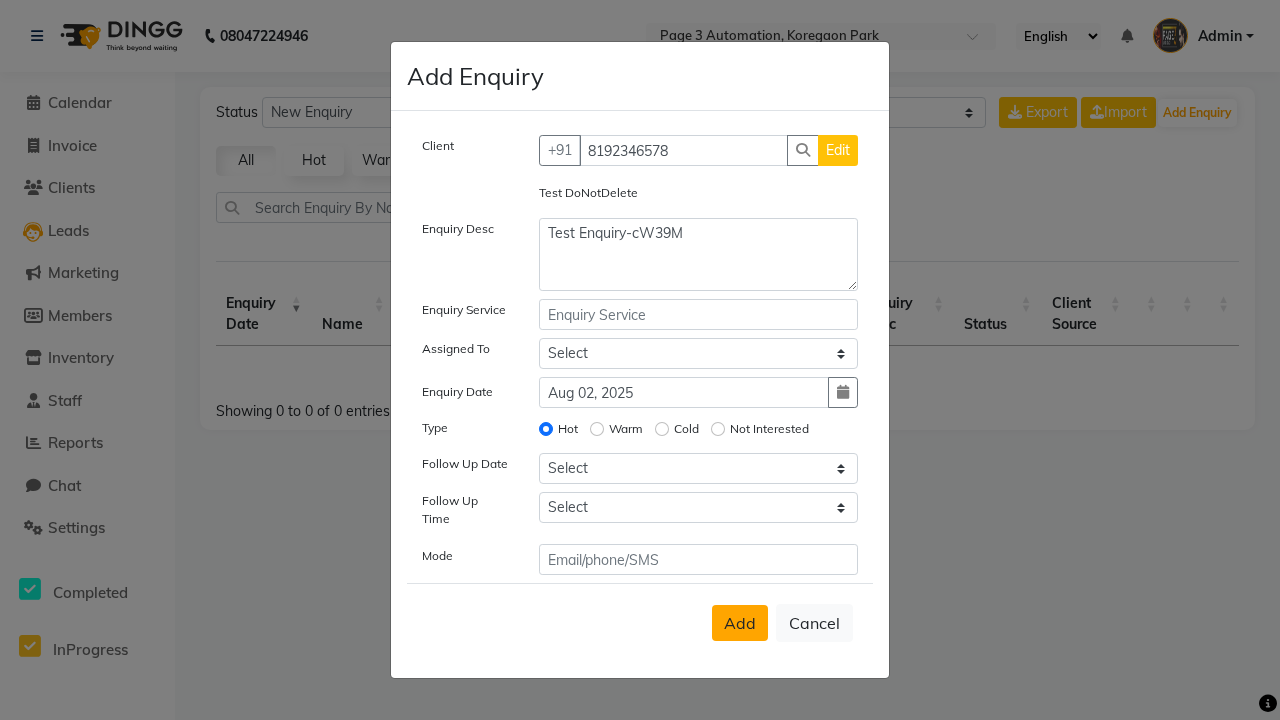 click on "Add" at bounding box center (740, 623) 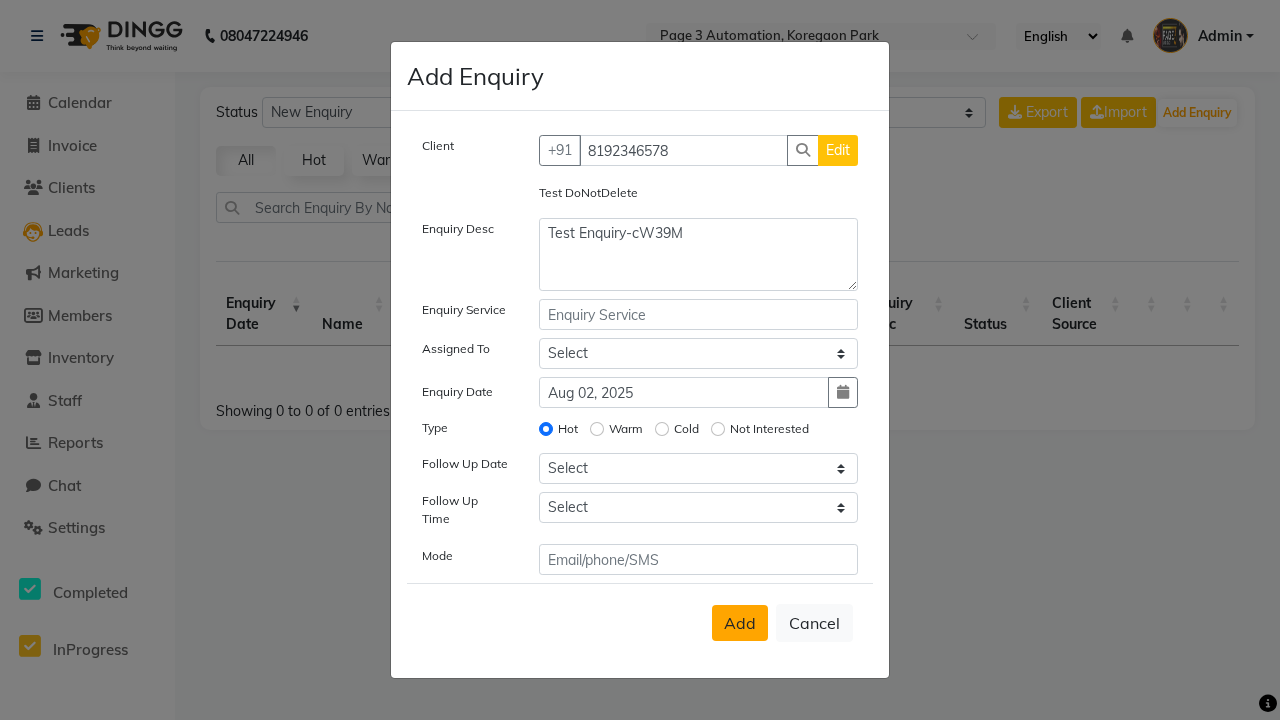 type 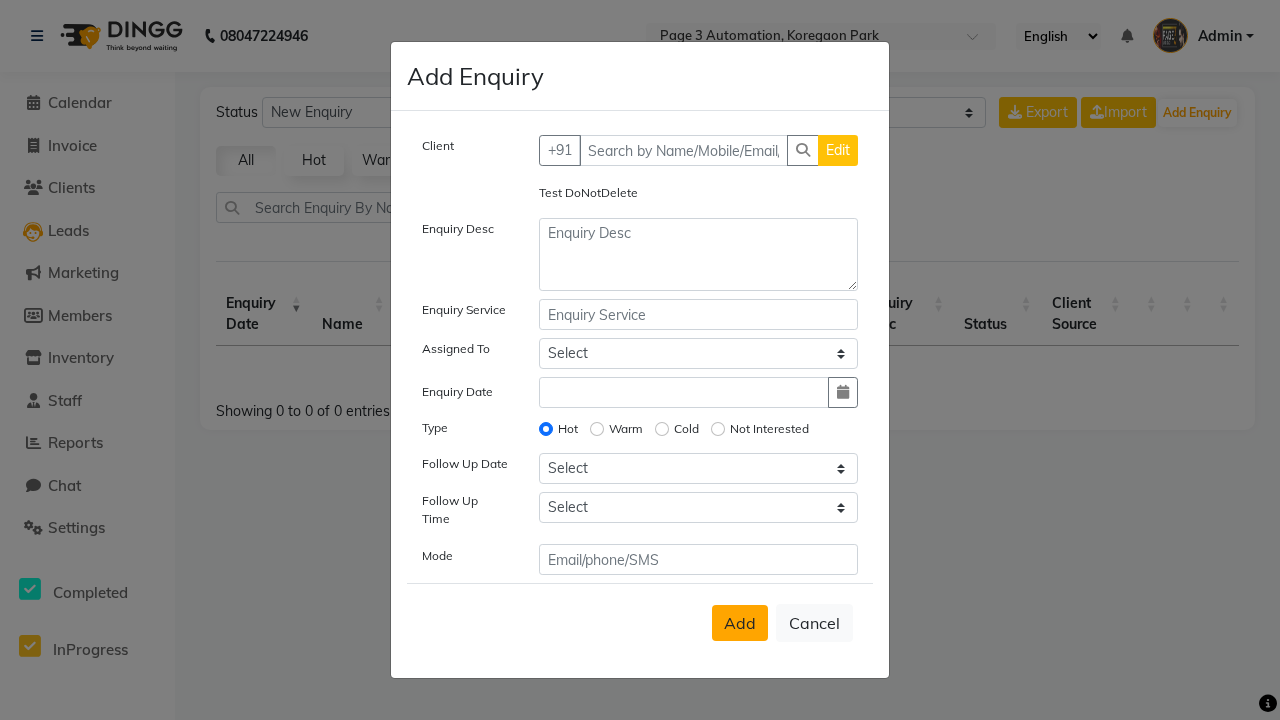 radio on "false" 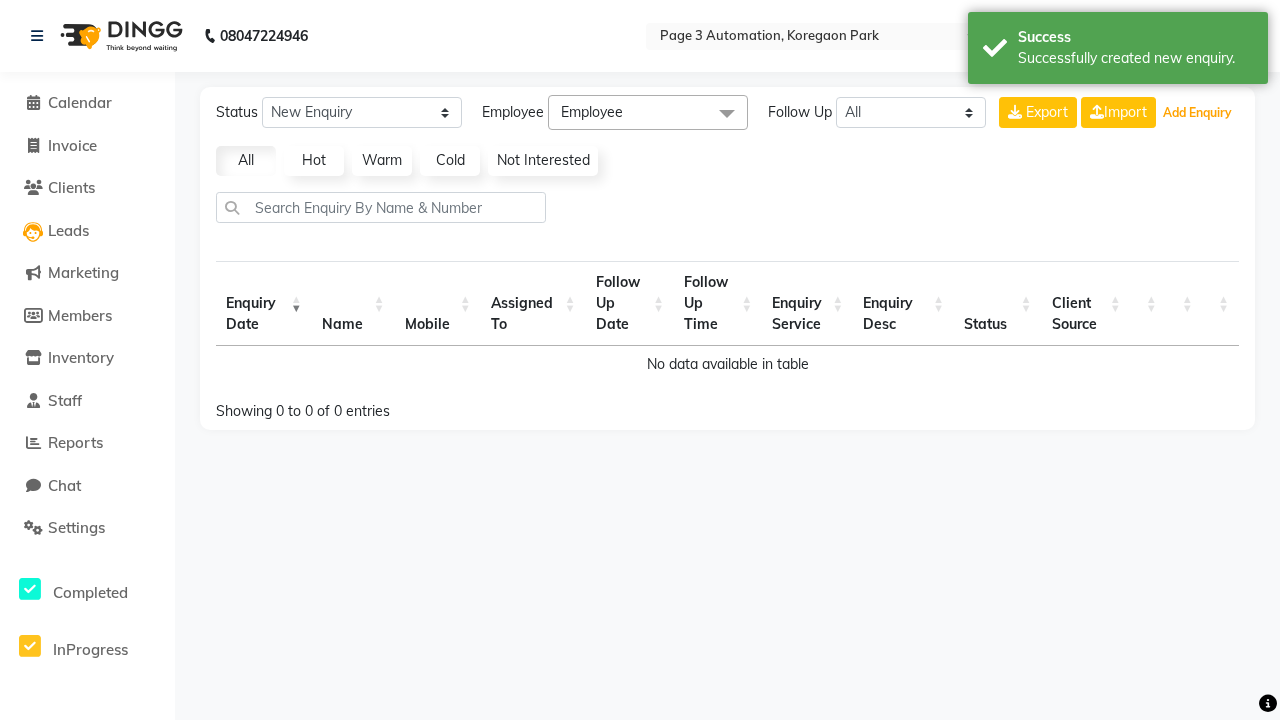 select on "10" 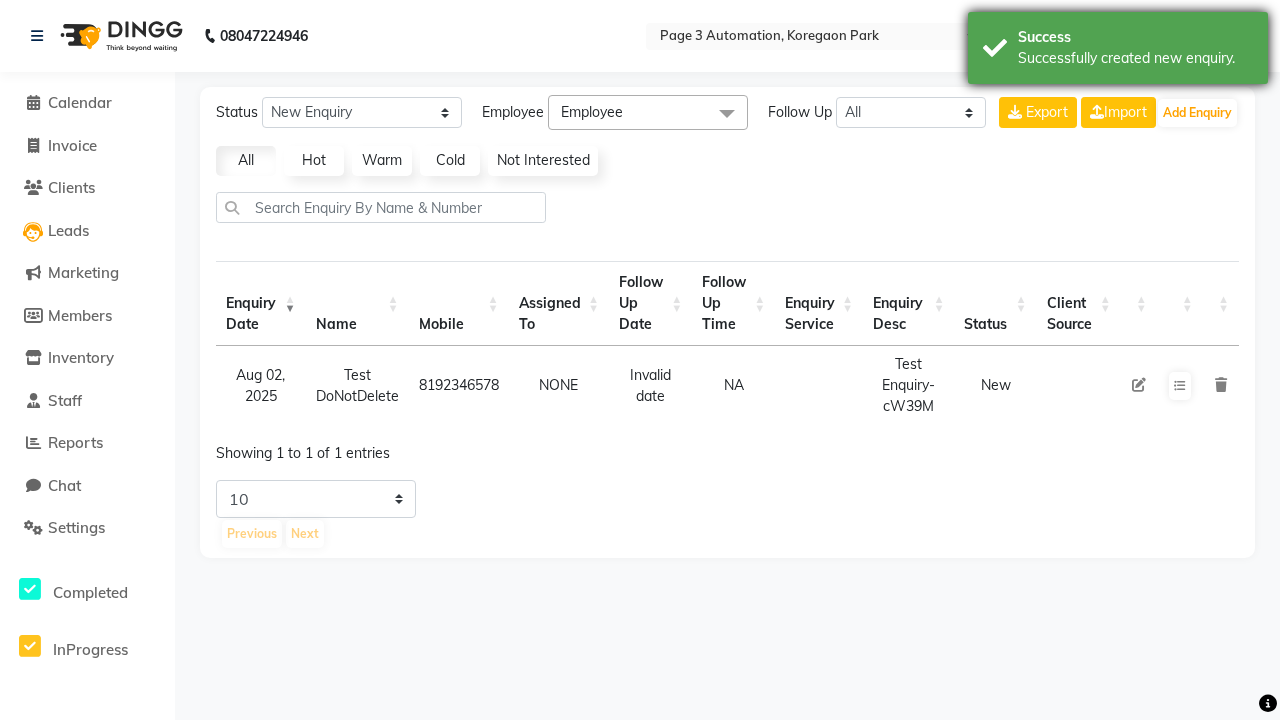 click on "Successfully created new enquiry." at bounding box center (1135, 58) 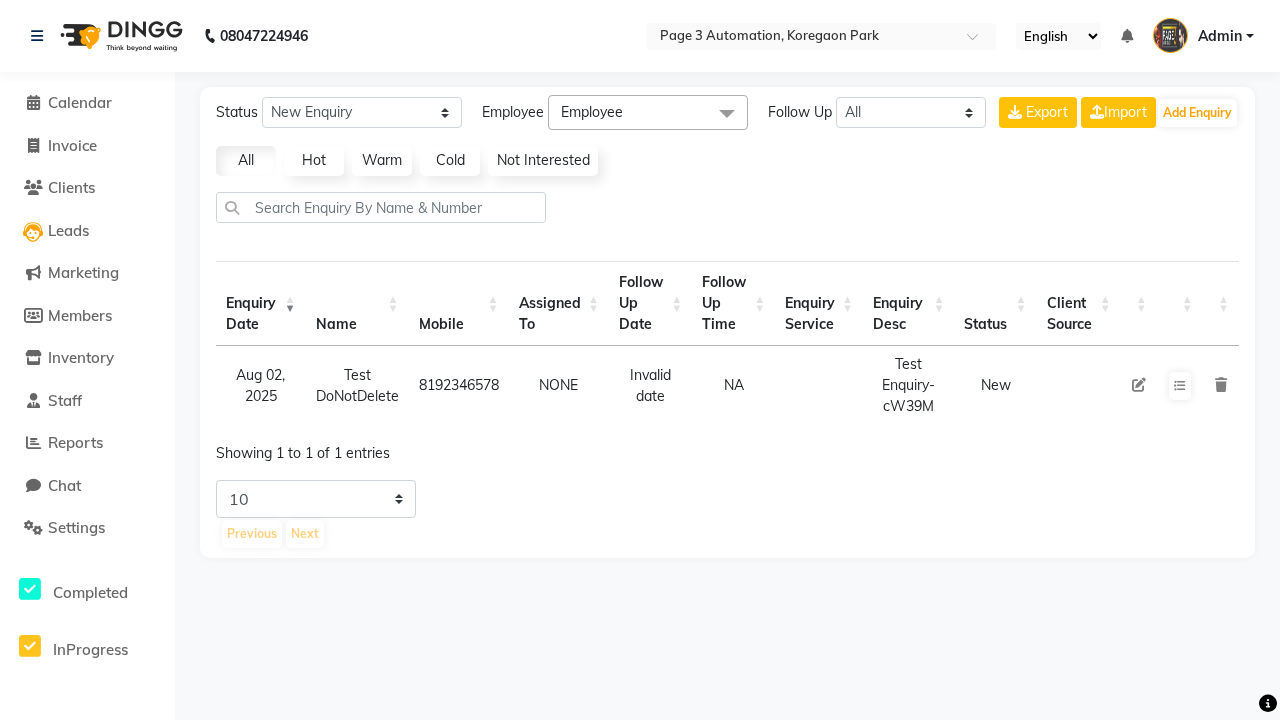 click at bounding box center [1139, 385] 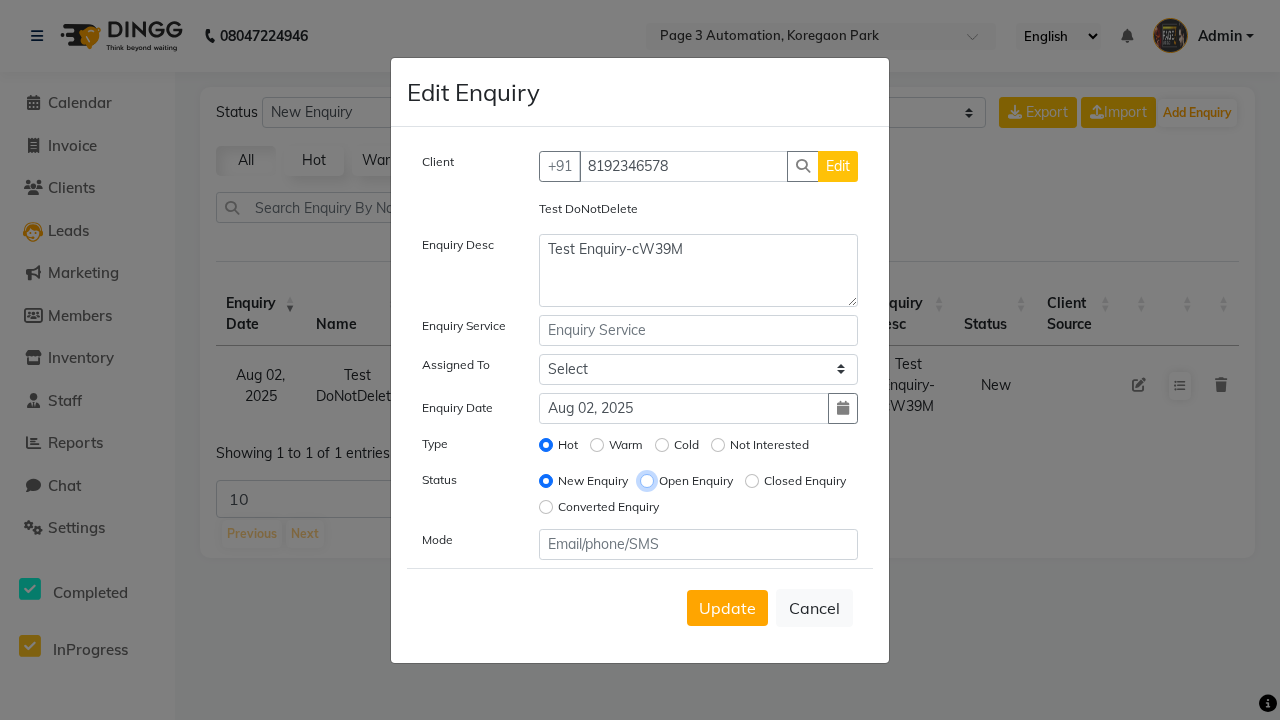 click on "Open Enquiry" at bounding box center (647, 481) 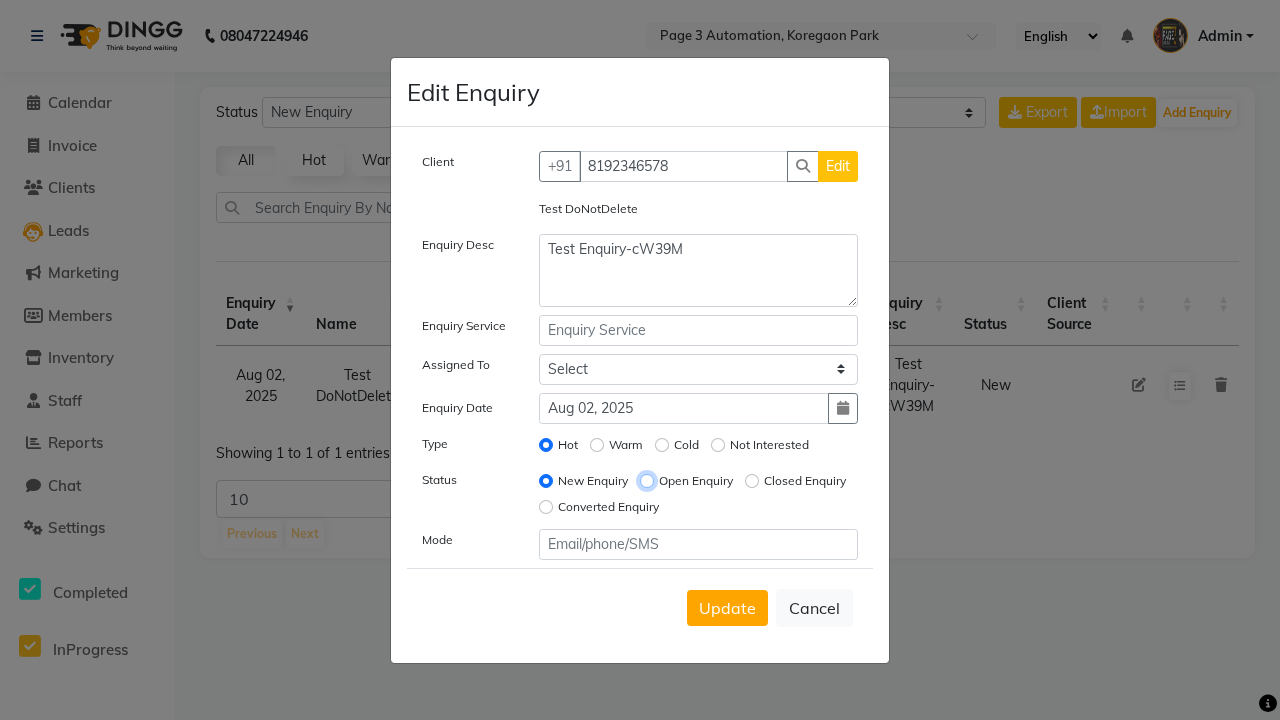 radio on "true" 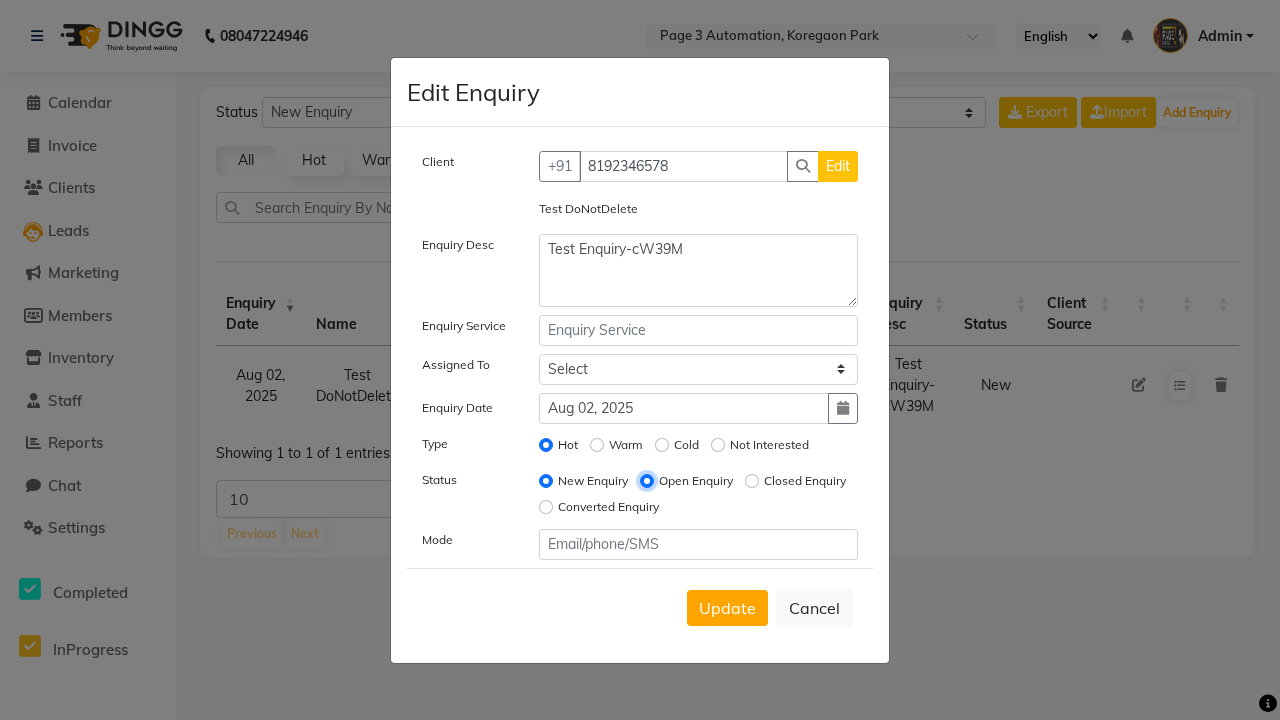 radio on "false" 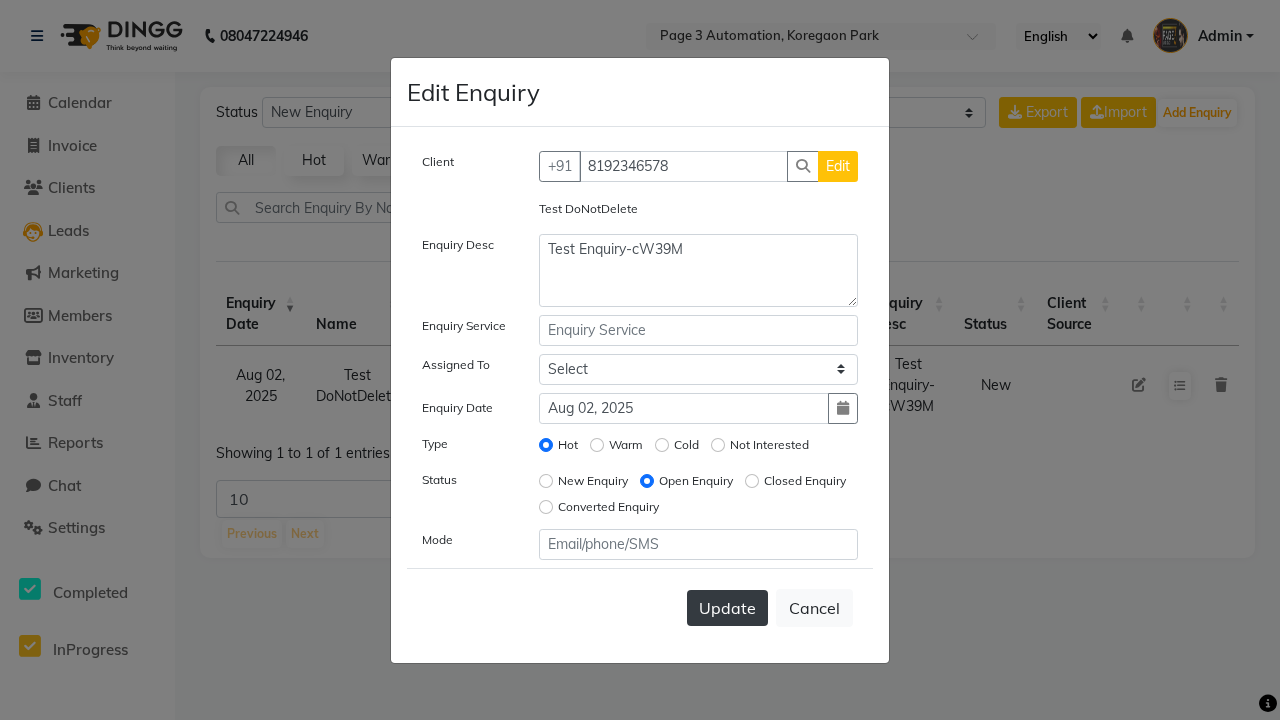 click on "Update" at bounding box center (727, 608) 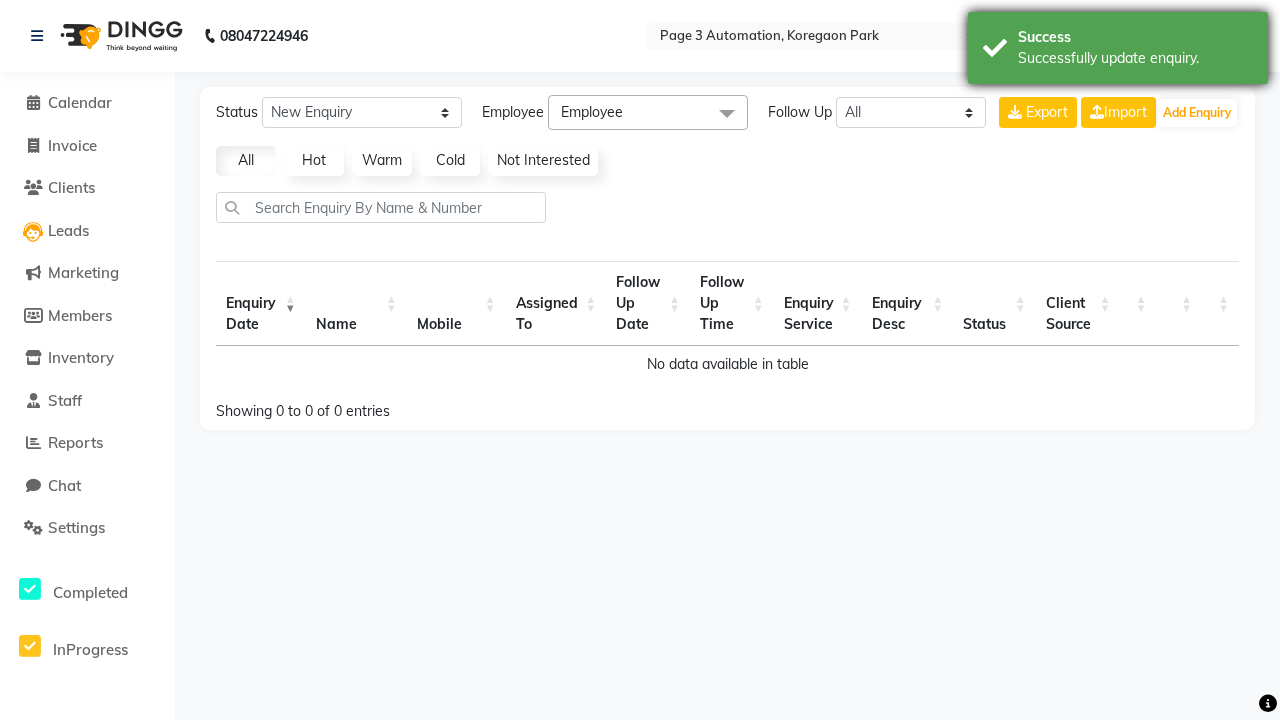 click on "Successfully update enquiry." at bounding box center (1135, 58) 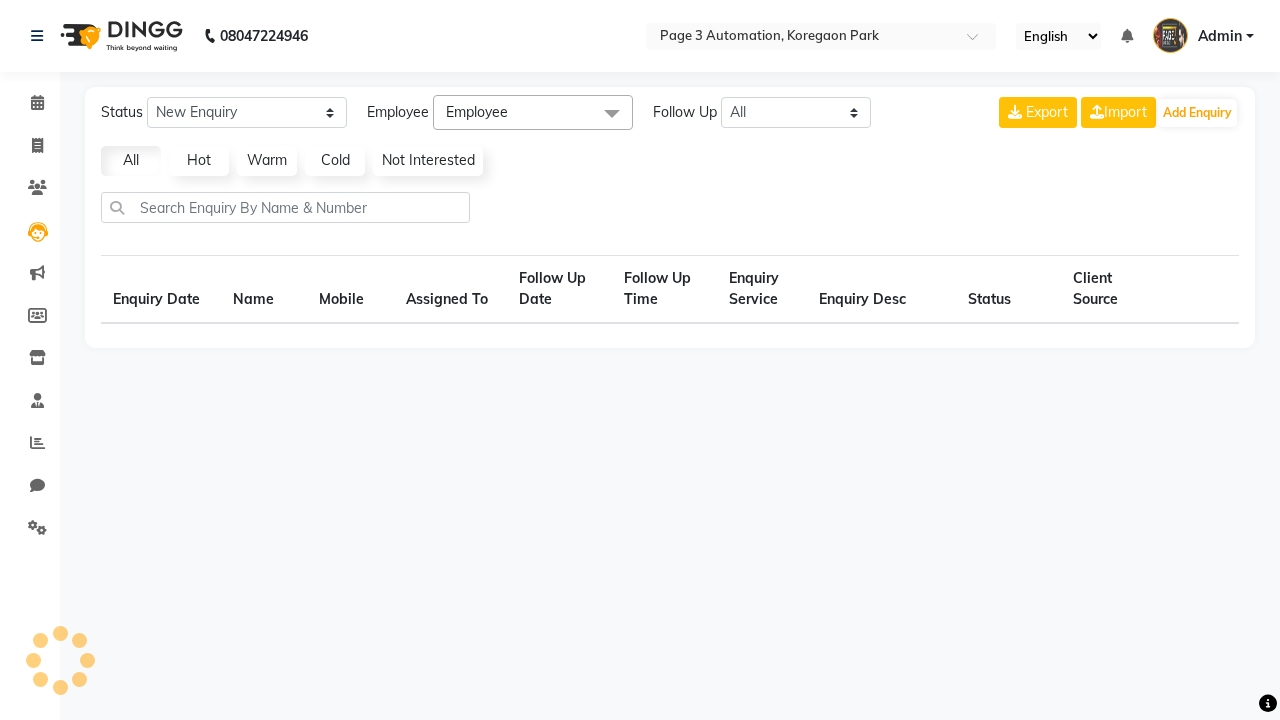 scroll, scrollTop: 0, scrollLeft: 0, axis: both 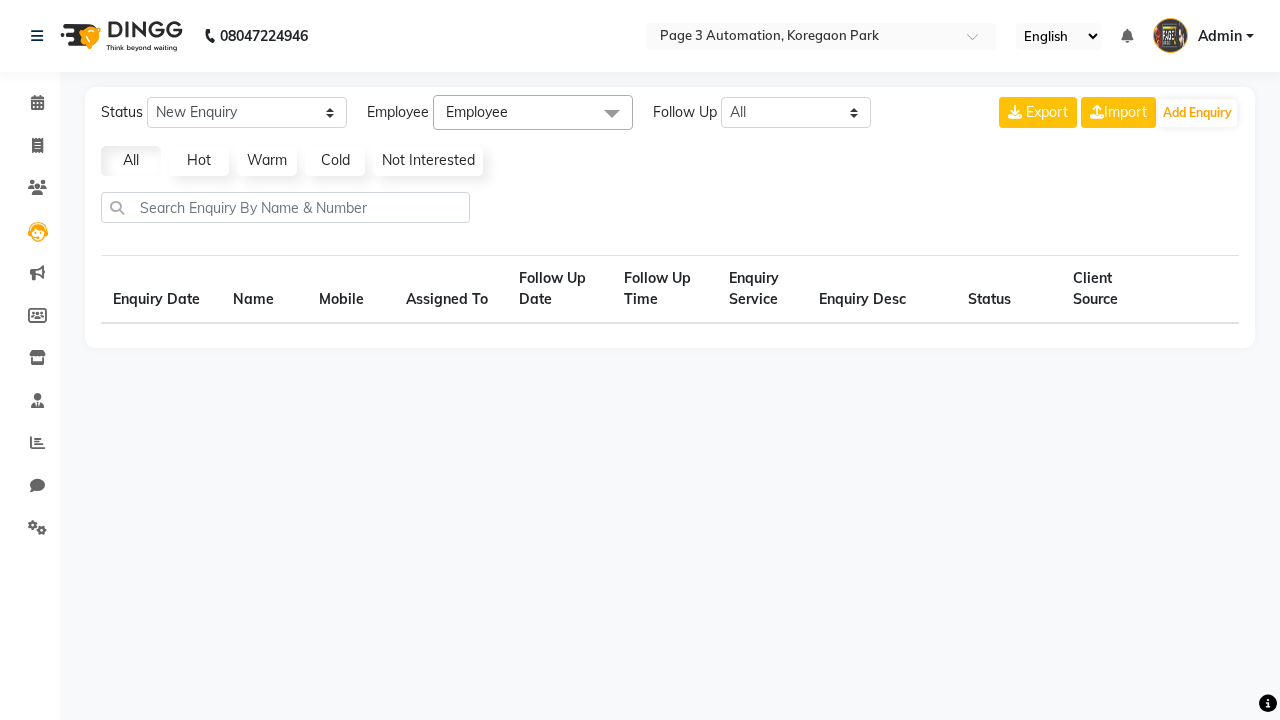 select on "Open" 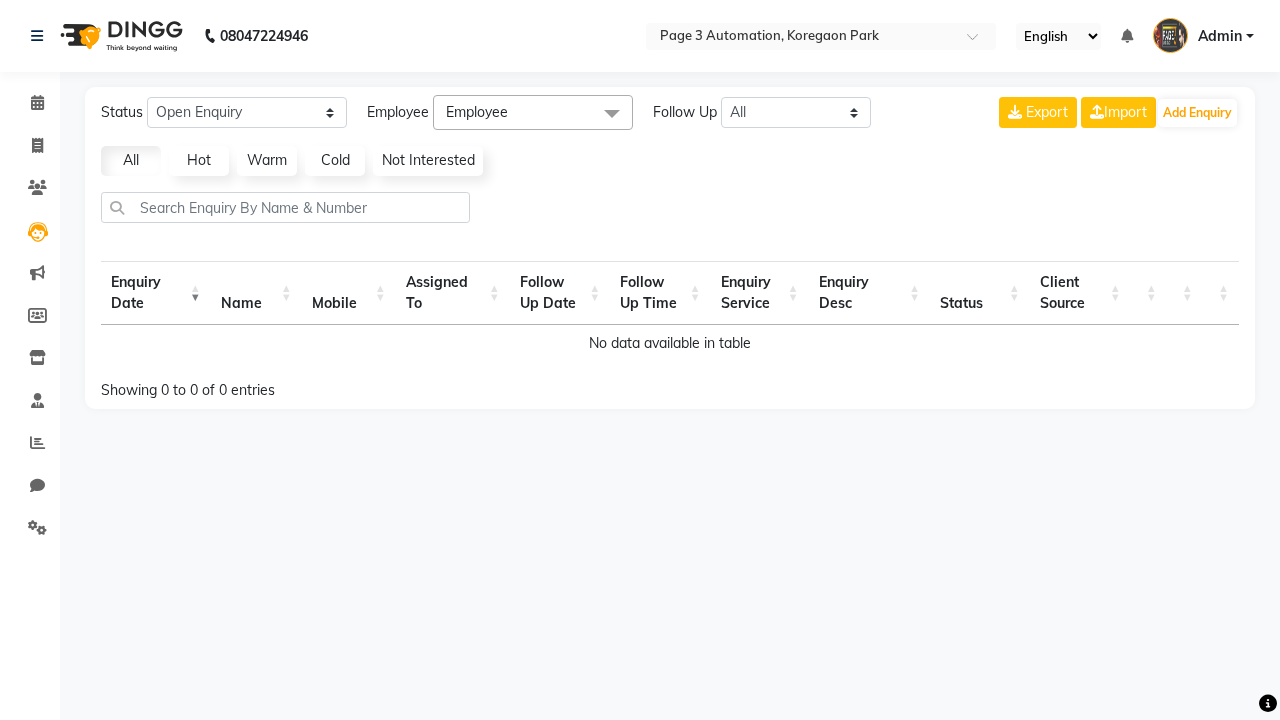 select on "10" 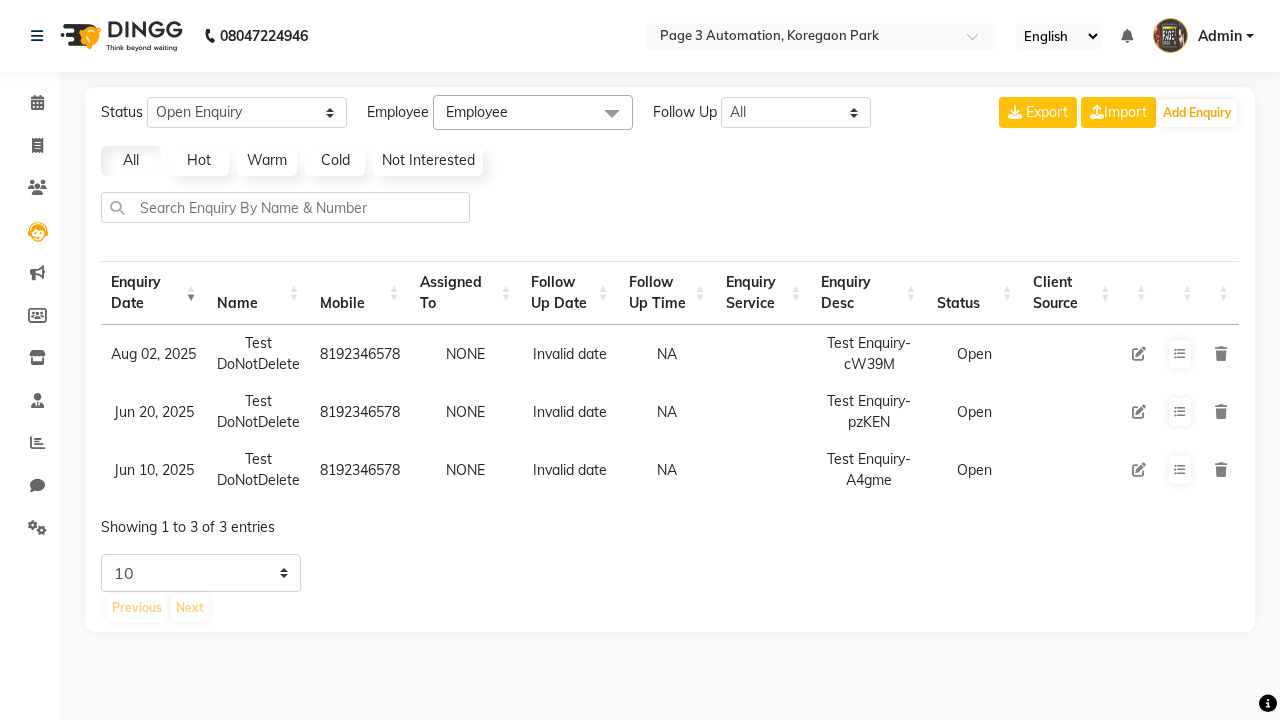 click at bounding box center [1221, 354] 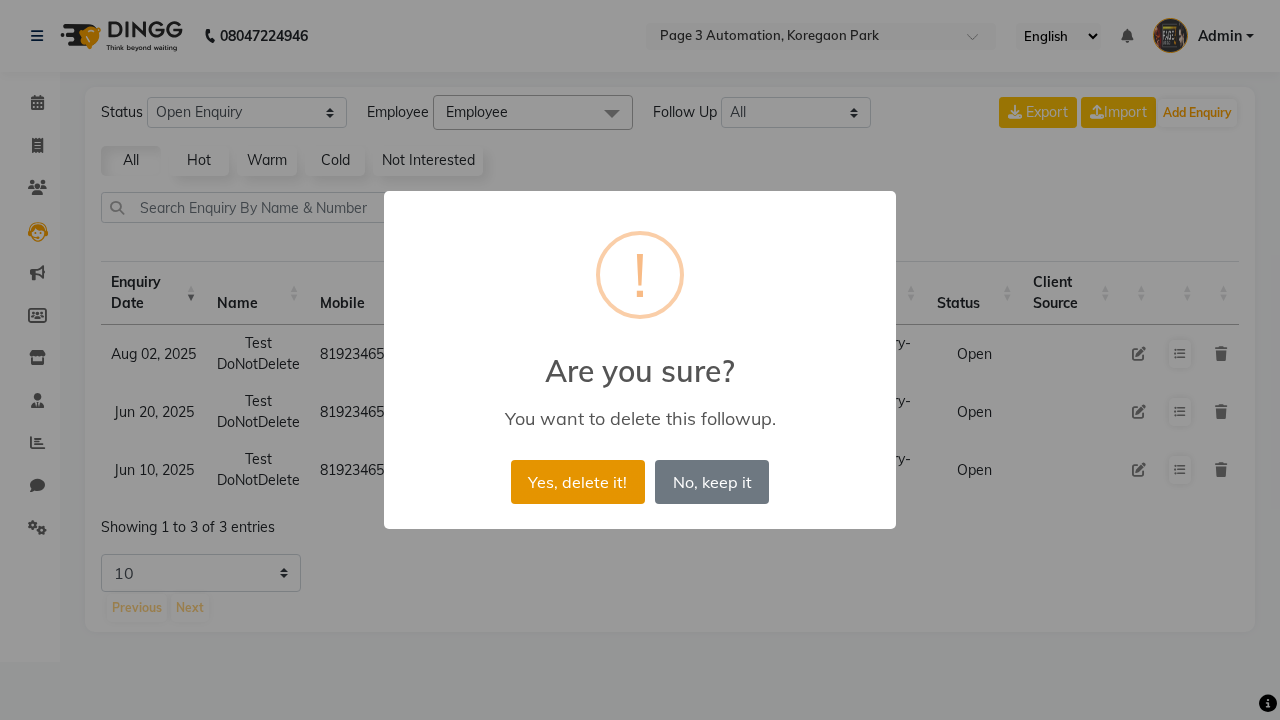 click on "Yes, delete it!" at bounding box center (578, 482) 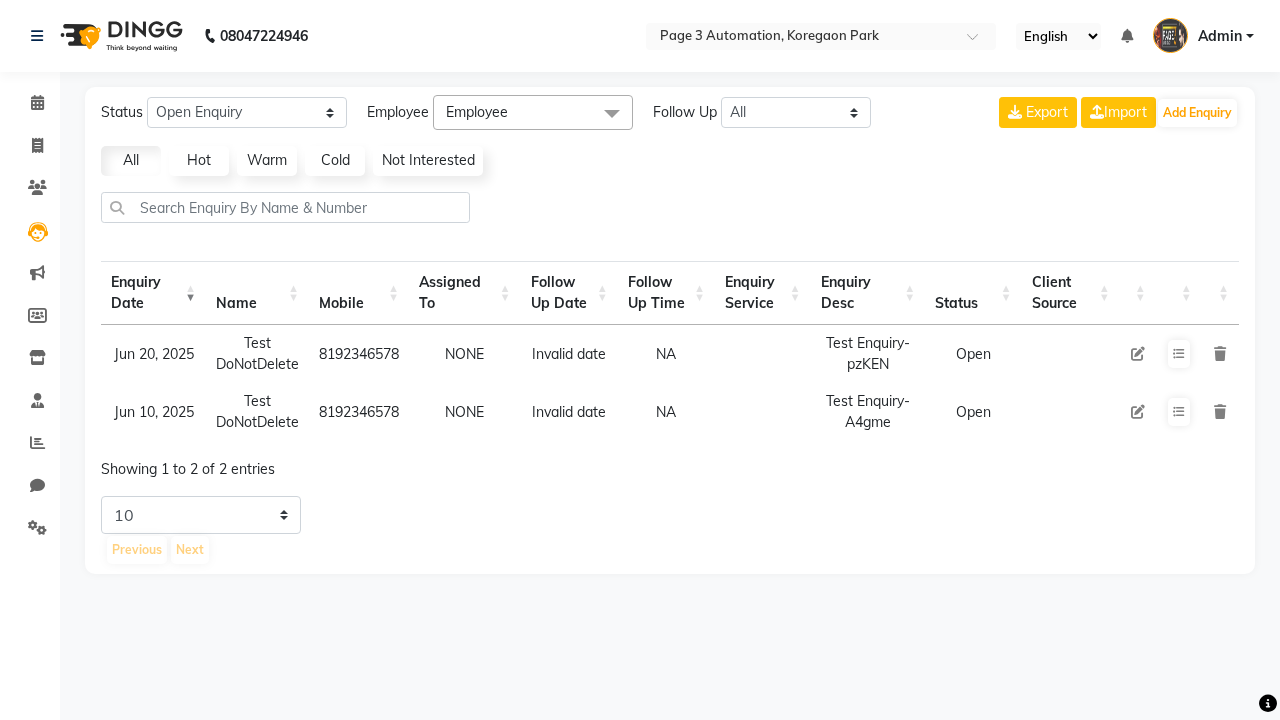 click on "Admin" at bounding box center (1220, 36) 